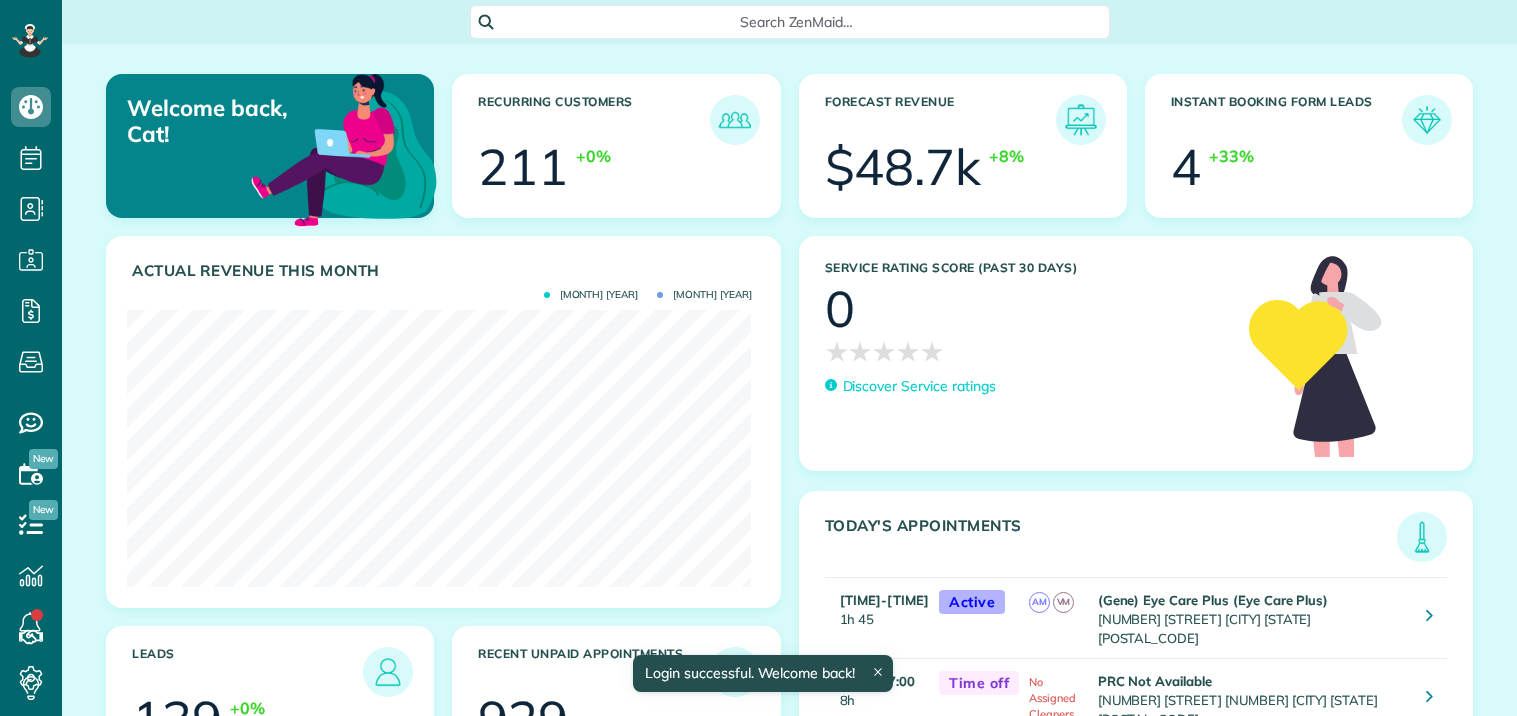 scroll, scrollTop: 0, scrollLeft: 0, axis: both 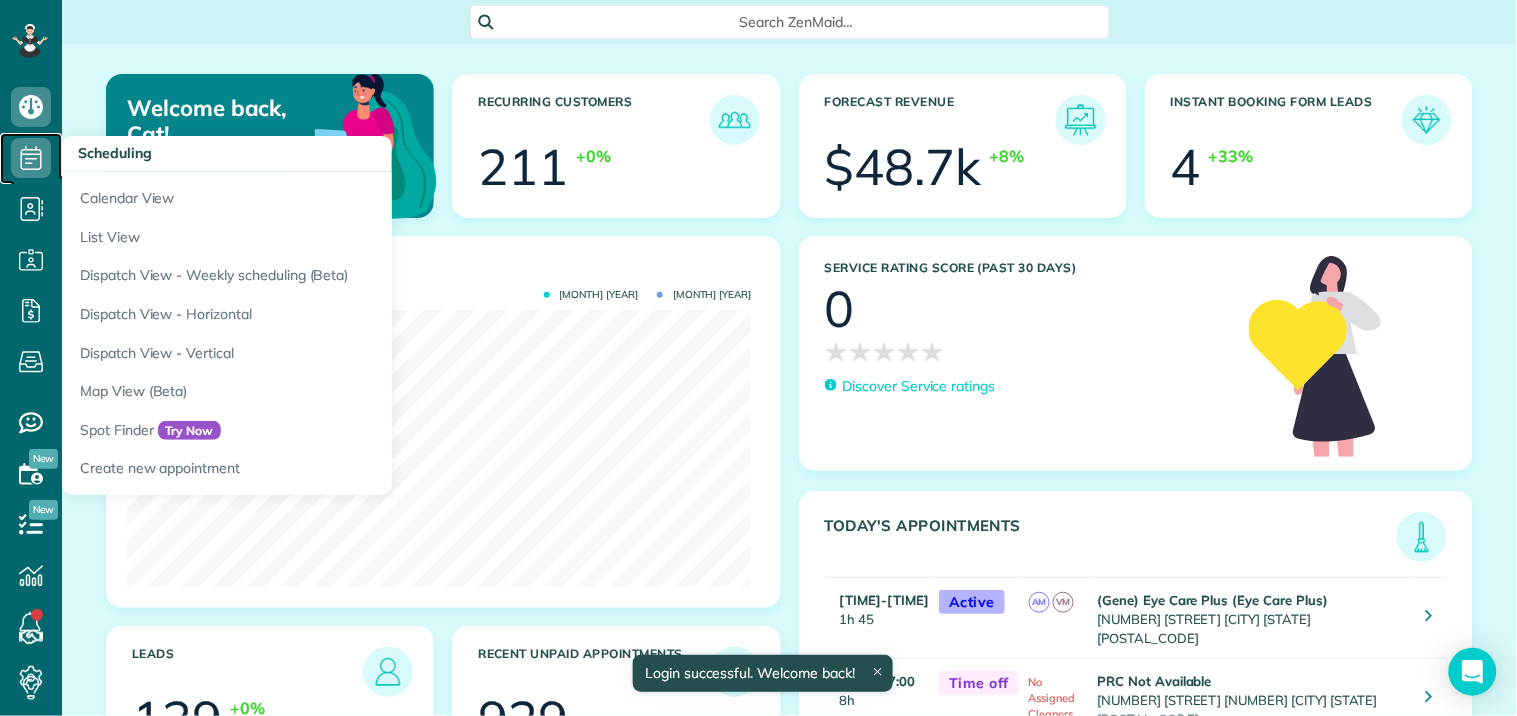 click 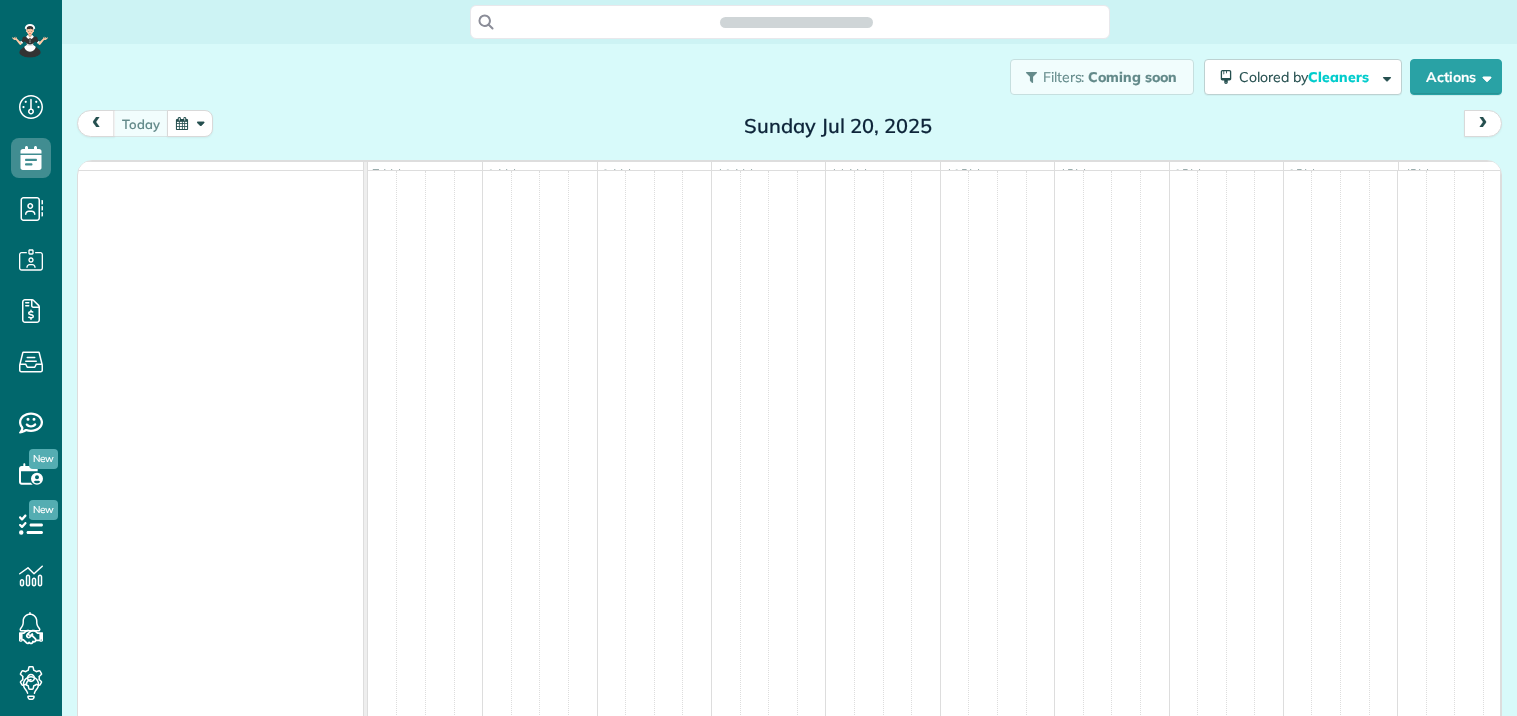 scroll, scrollTop: 0, scrollLeft: 0, axis: both 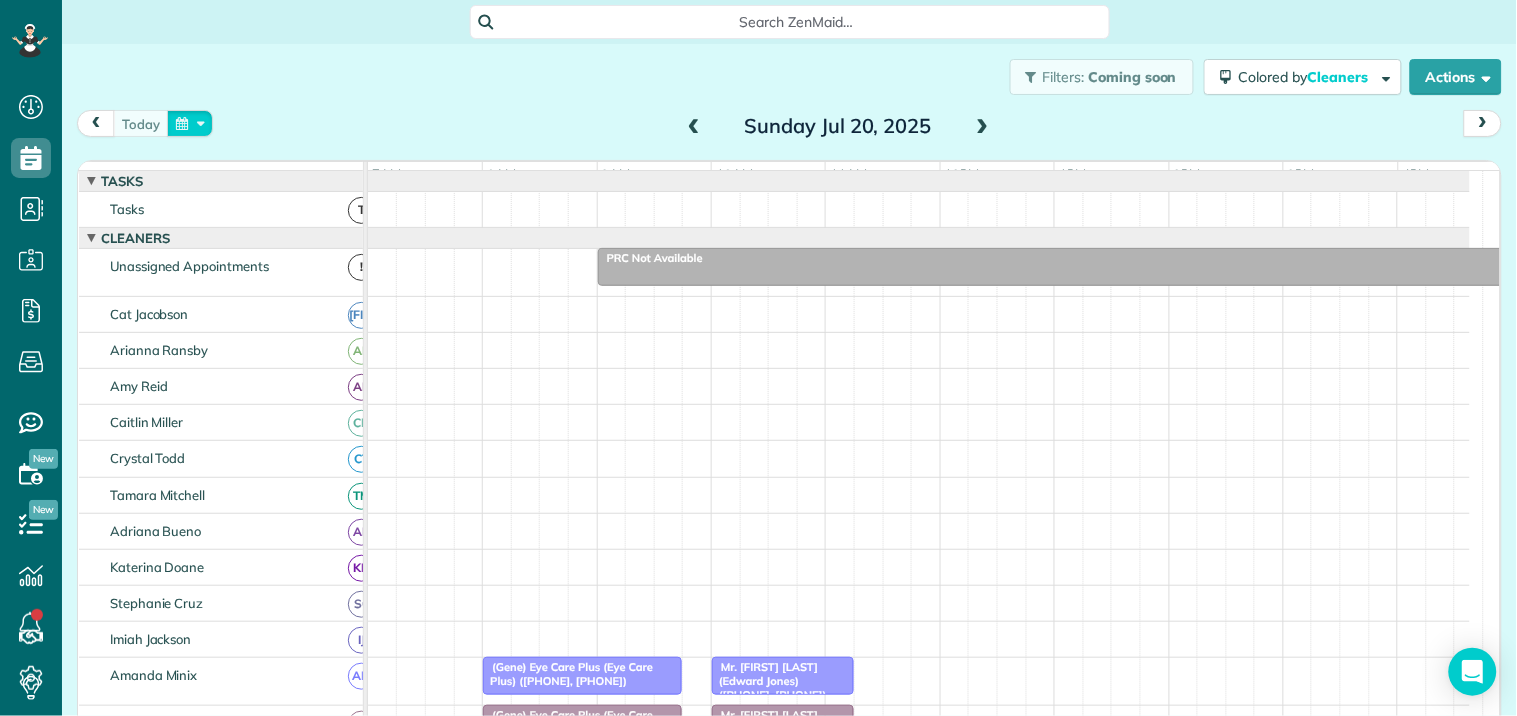 click at bounding box center (190, 123) 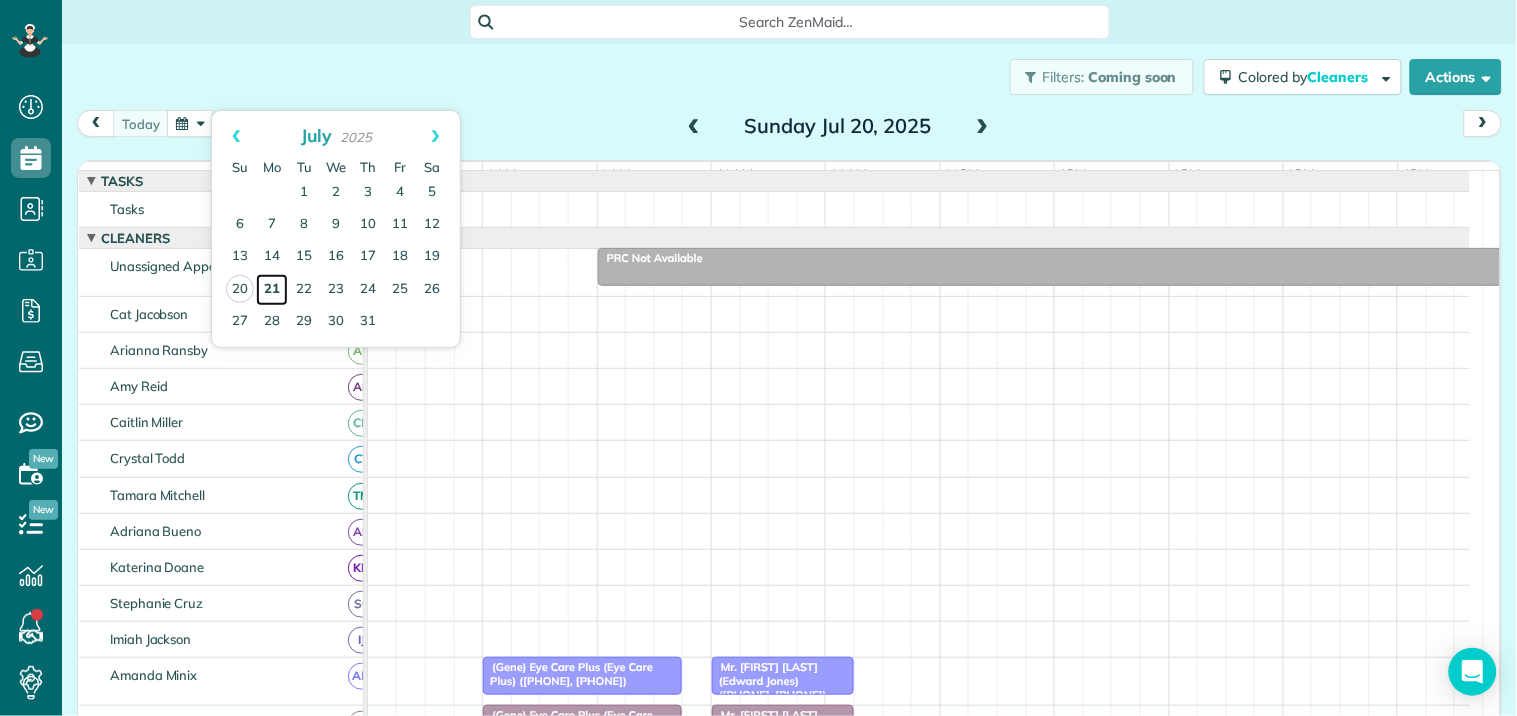 click on "21" at bounding box center [272, 290] 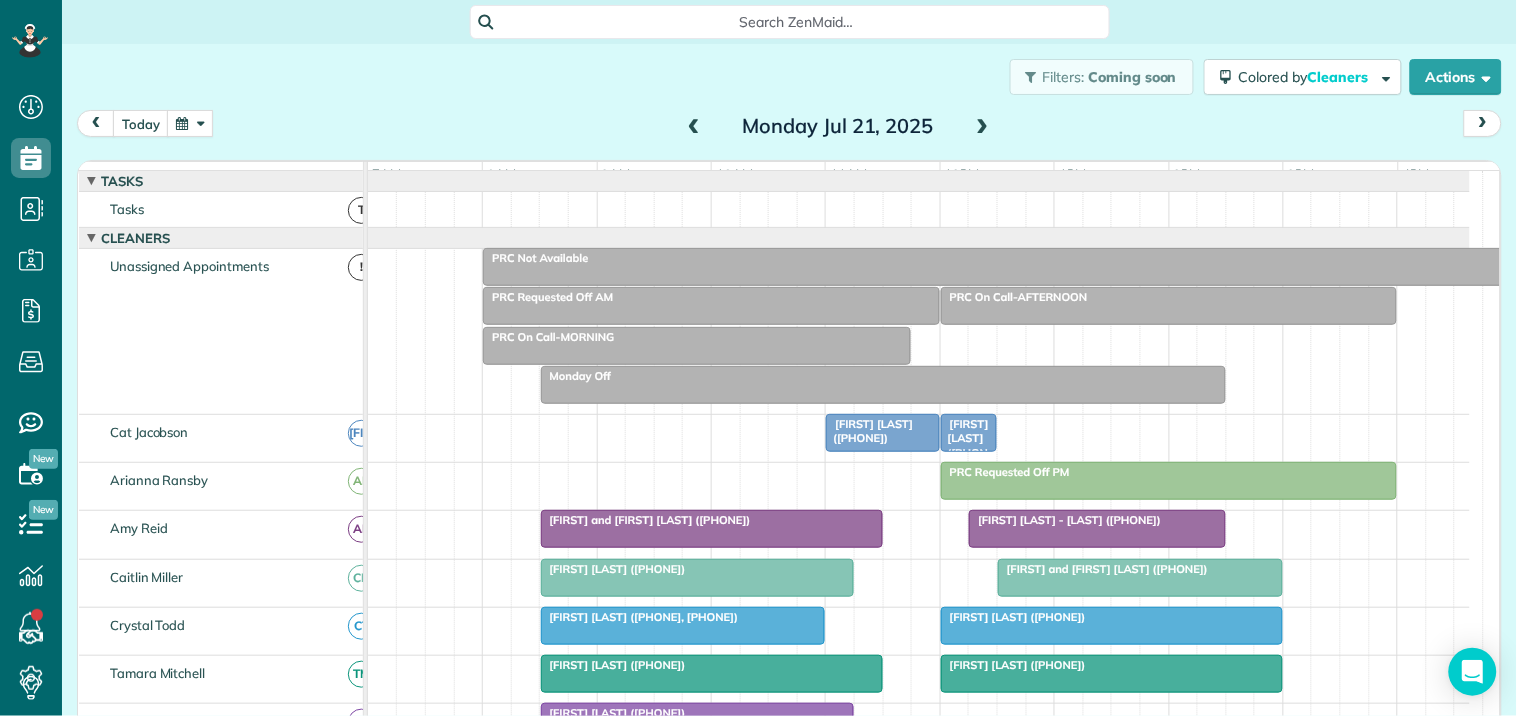 scroll, scrollTop: 206, scrollLeft: 0, axis: vertical 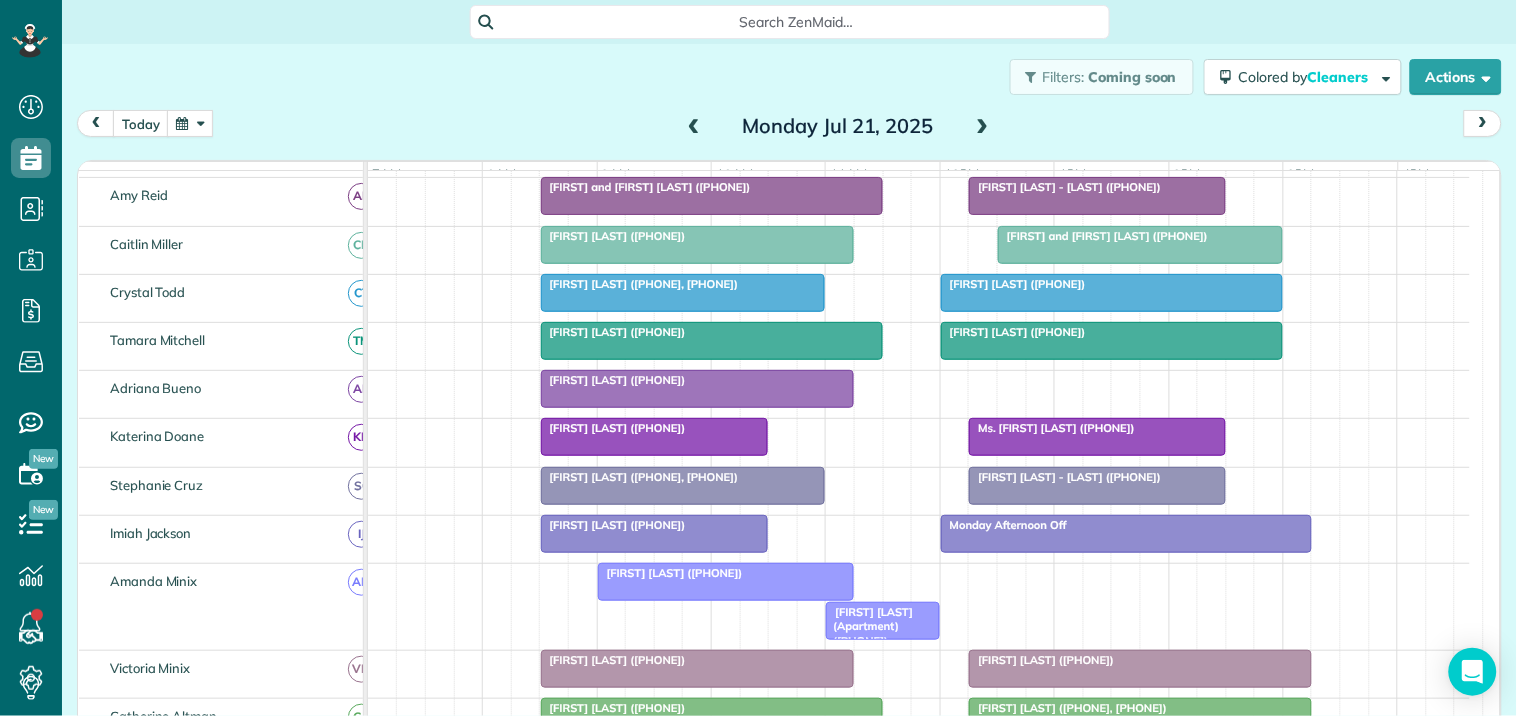 click at bounding box center (726, 582) 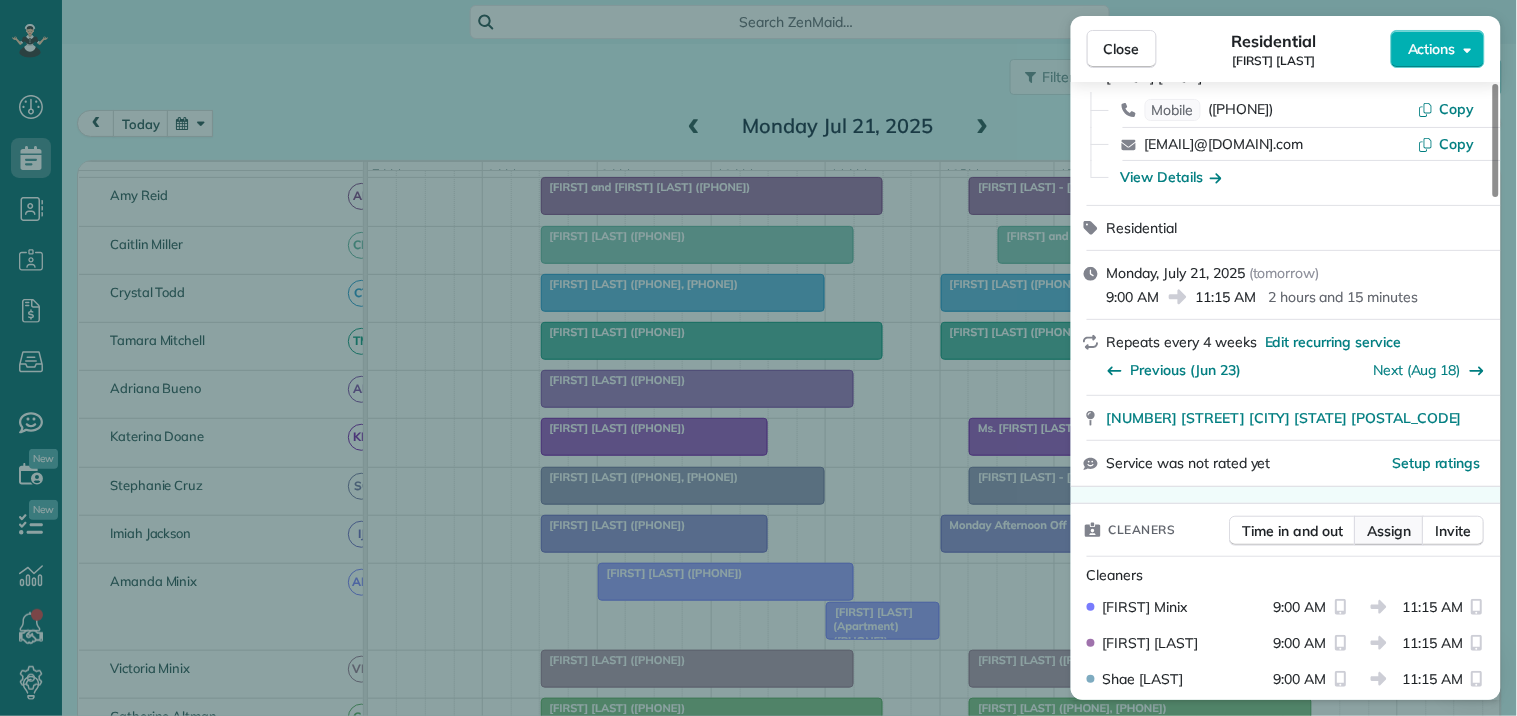 click on "Assign" at bounding box center [1390, 531] 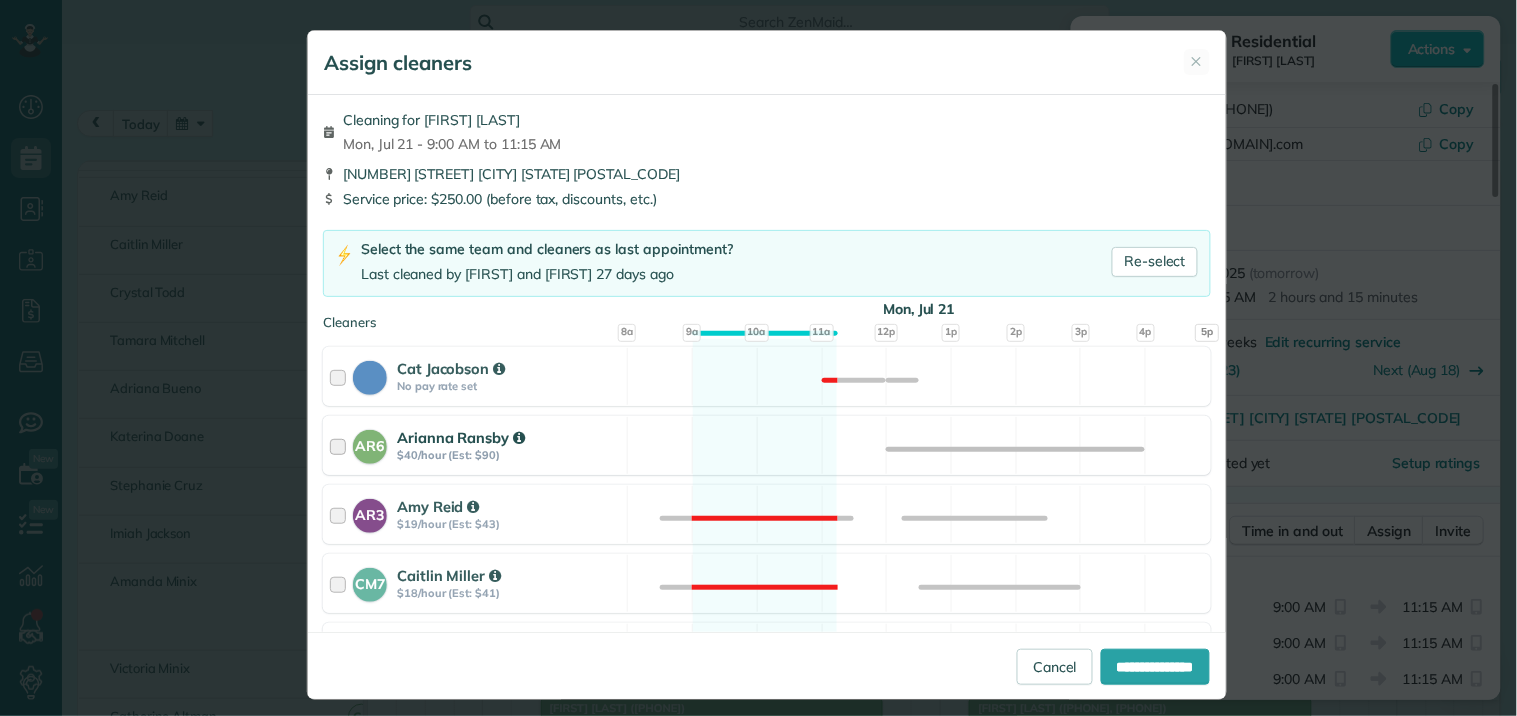 click on "AR6
[FIRST] [LAST]
$40/hour (Est: $90)
Available" at bounding box center (767, 445) 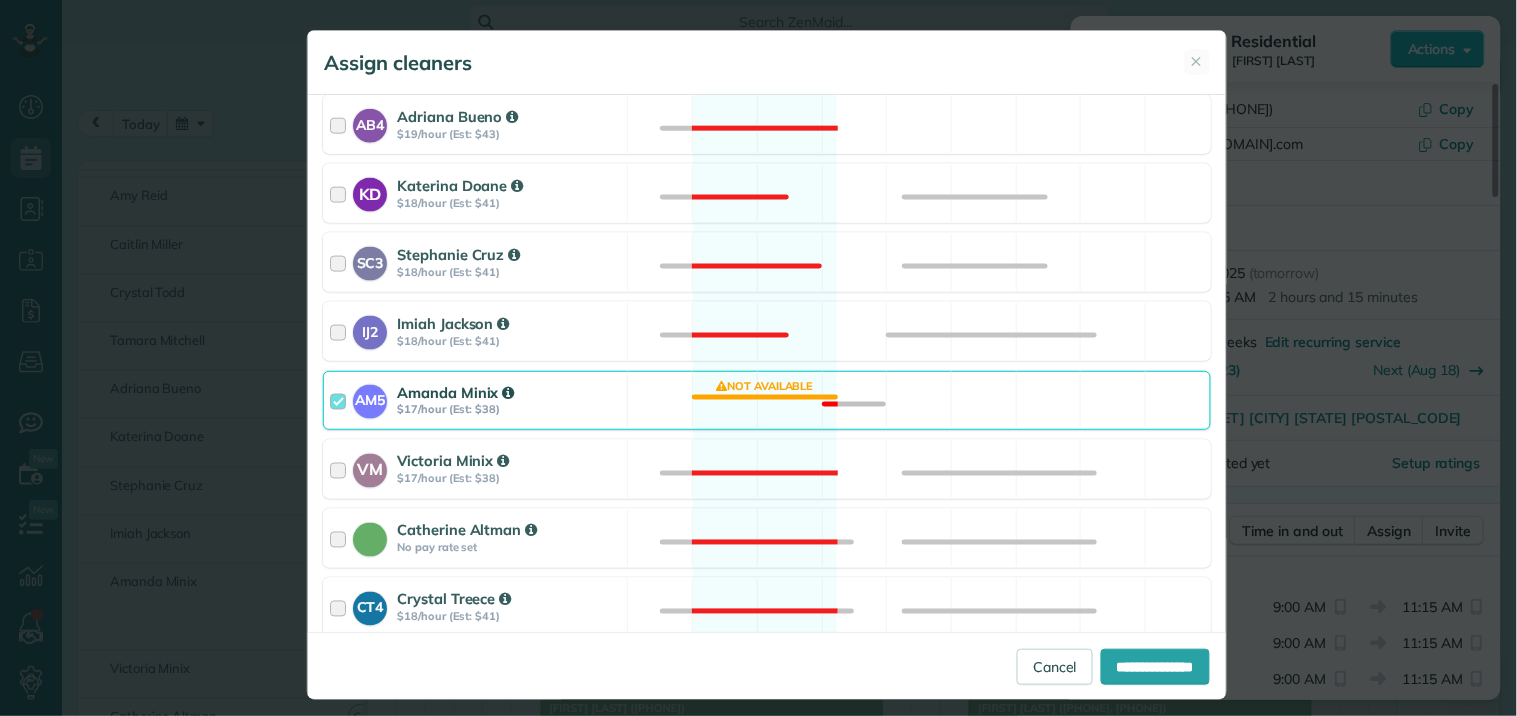 click on "AM5
[FIRST] [LAST]
$17/hour (Est: $38)
Not available" at bounding box center (767, 400) 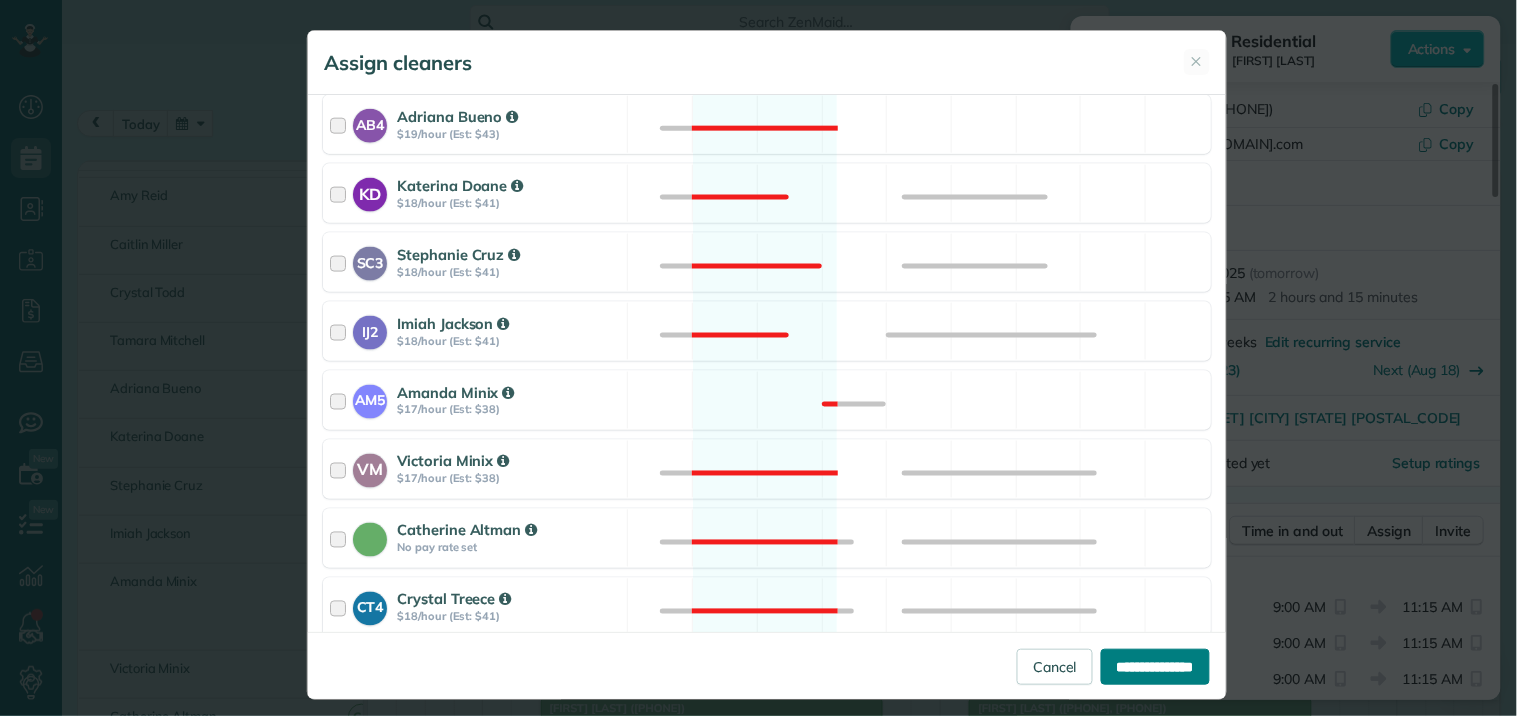 click on "**********" at bounding box center (1155, 667) 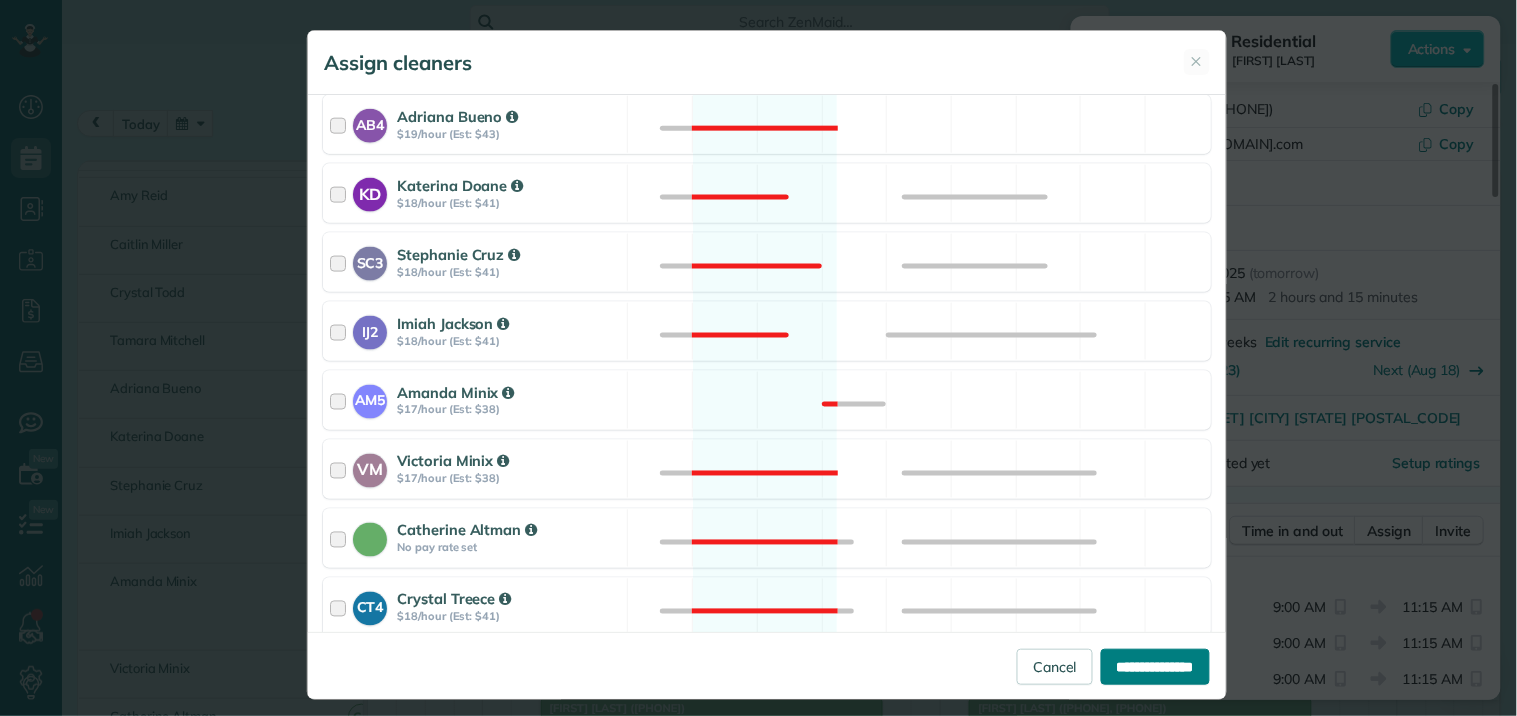 type on "**********" 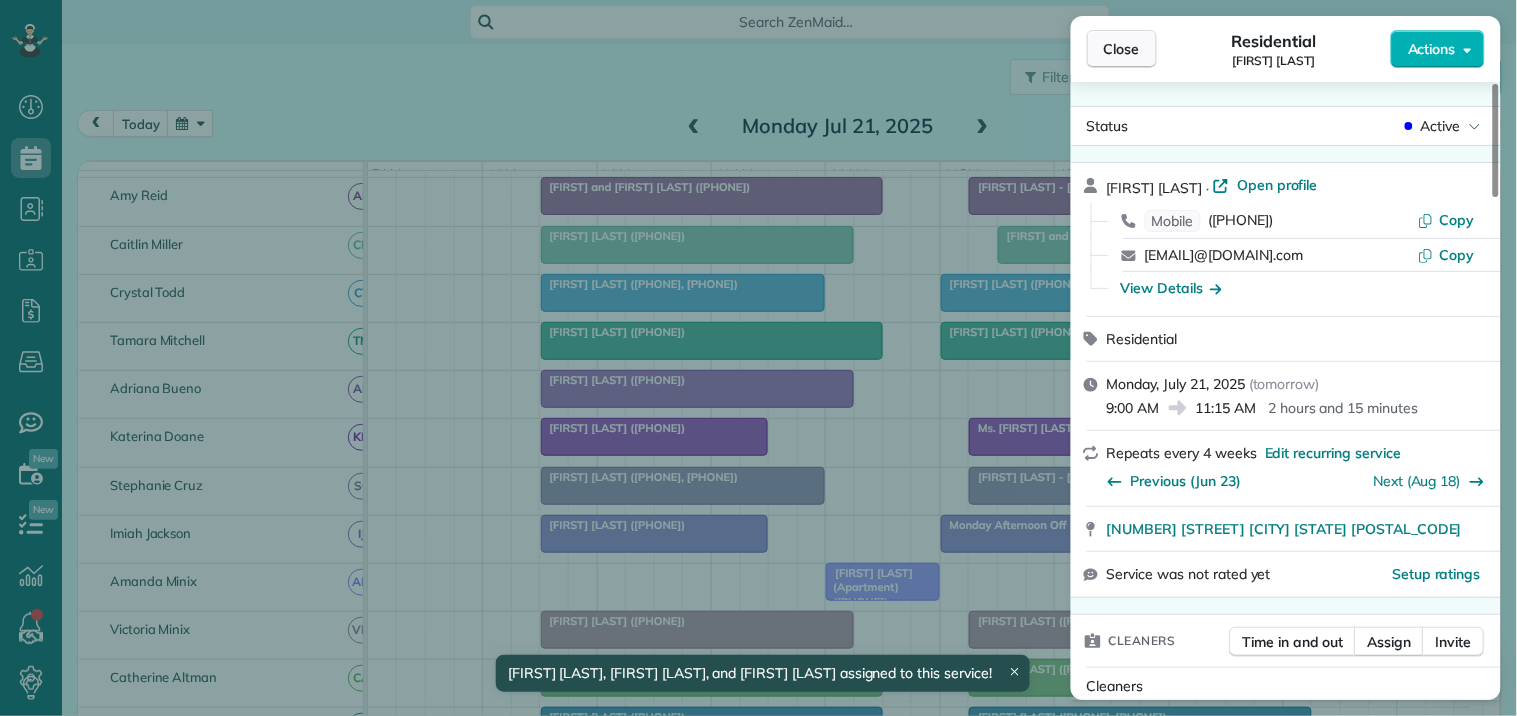 click on "Close" at bounding box center (1122, 49) 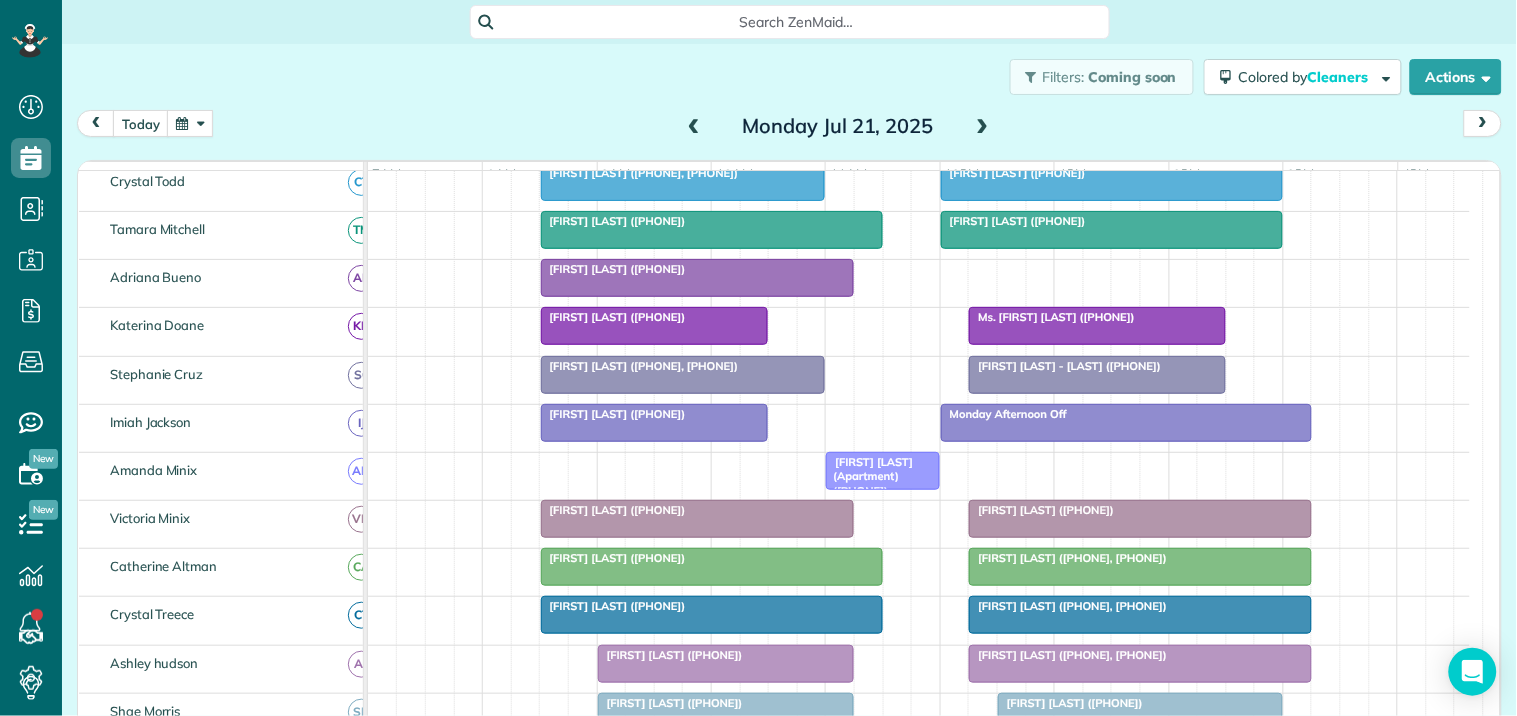 click at bounding box center [983, 127] 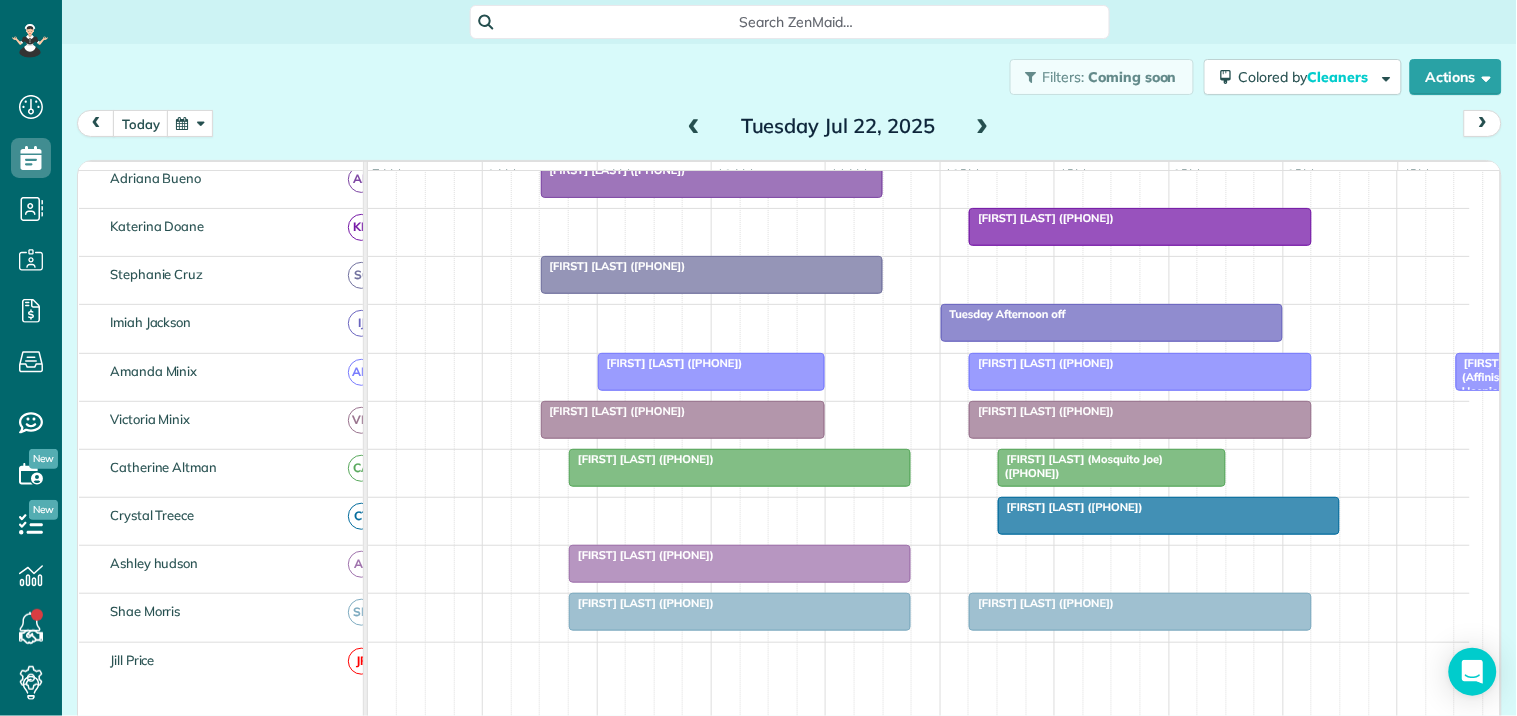 click at bounding box center (694, 127) 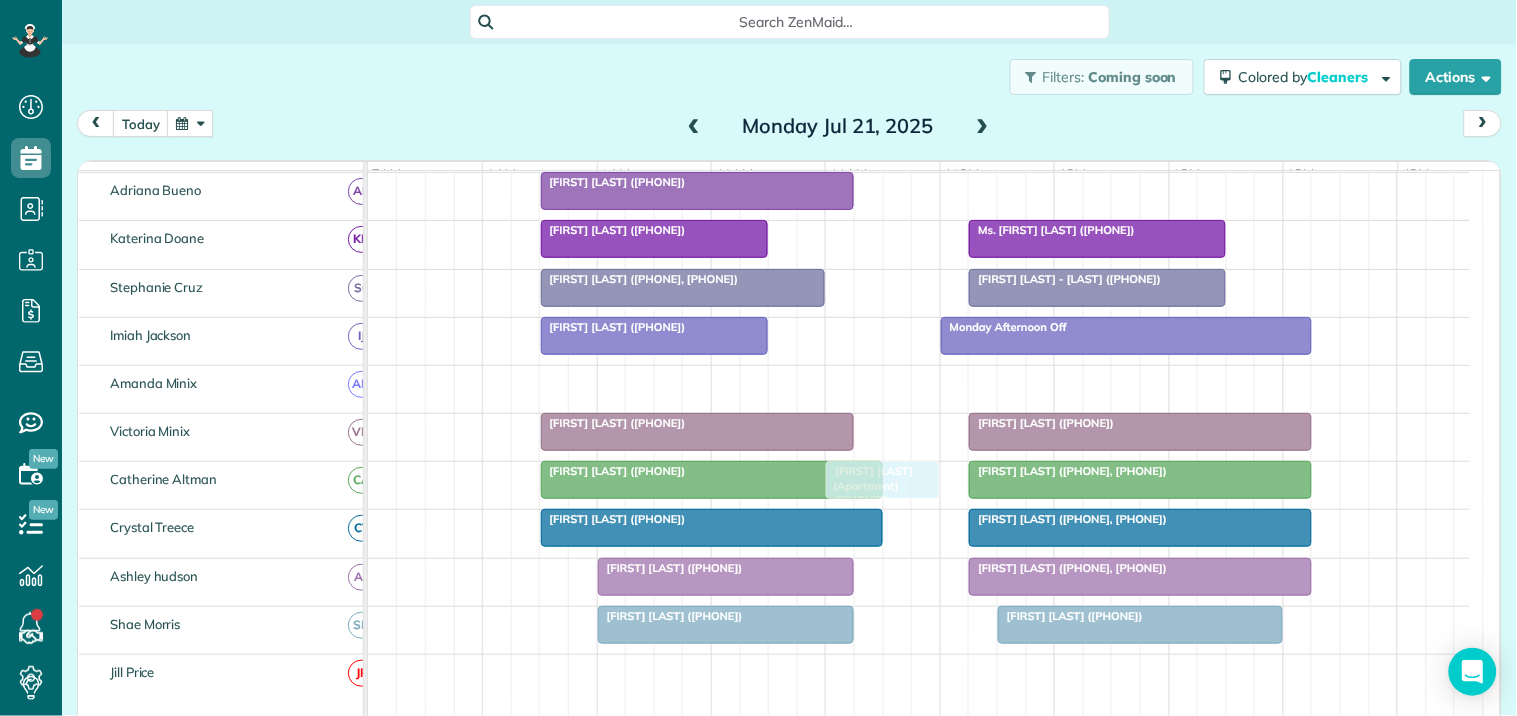 drag, startPoint x: 883, startPoint y: 400, endPoint x: 887, endPoint y: 507, distance: 107.07474 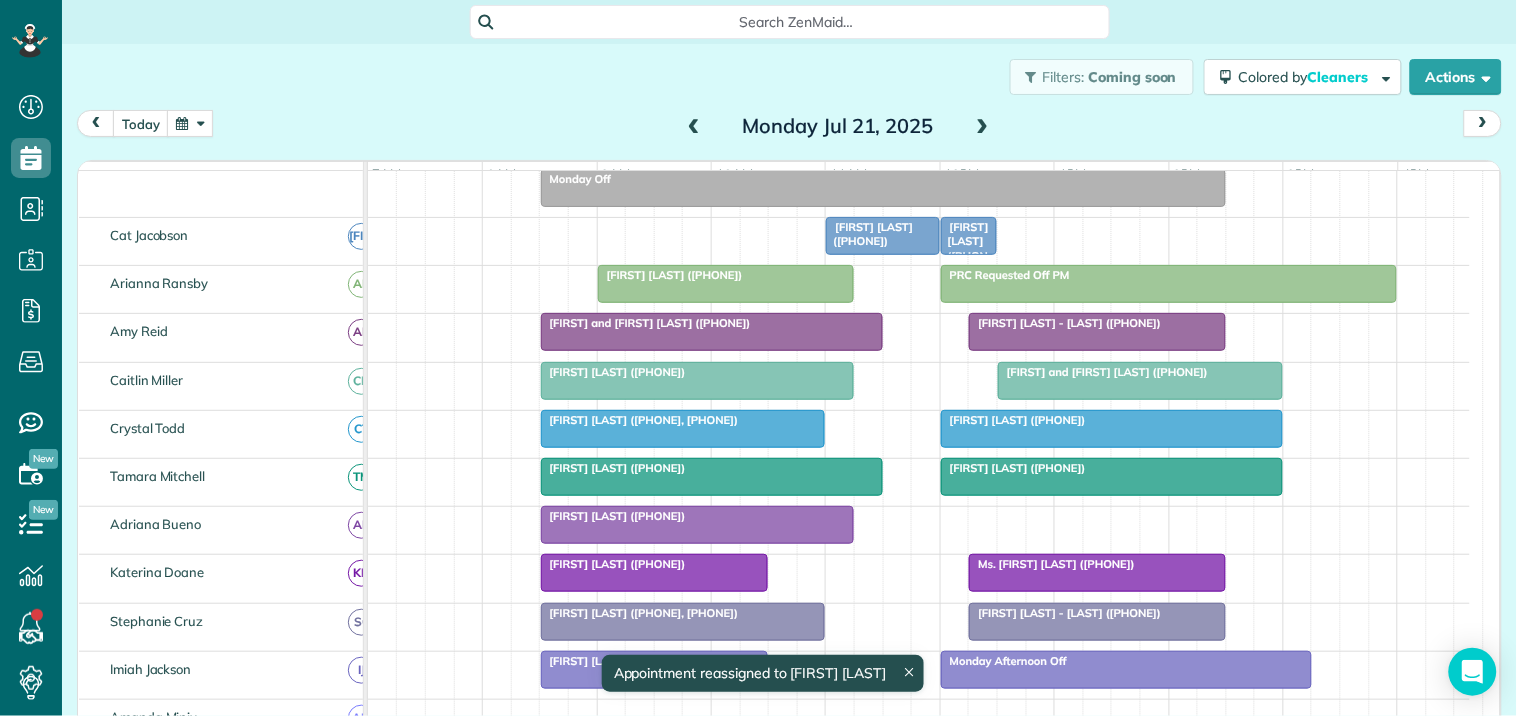 click at bounding box center [983, 127] 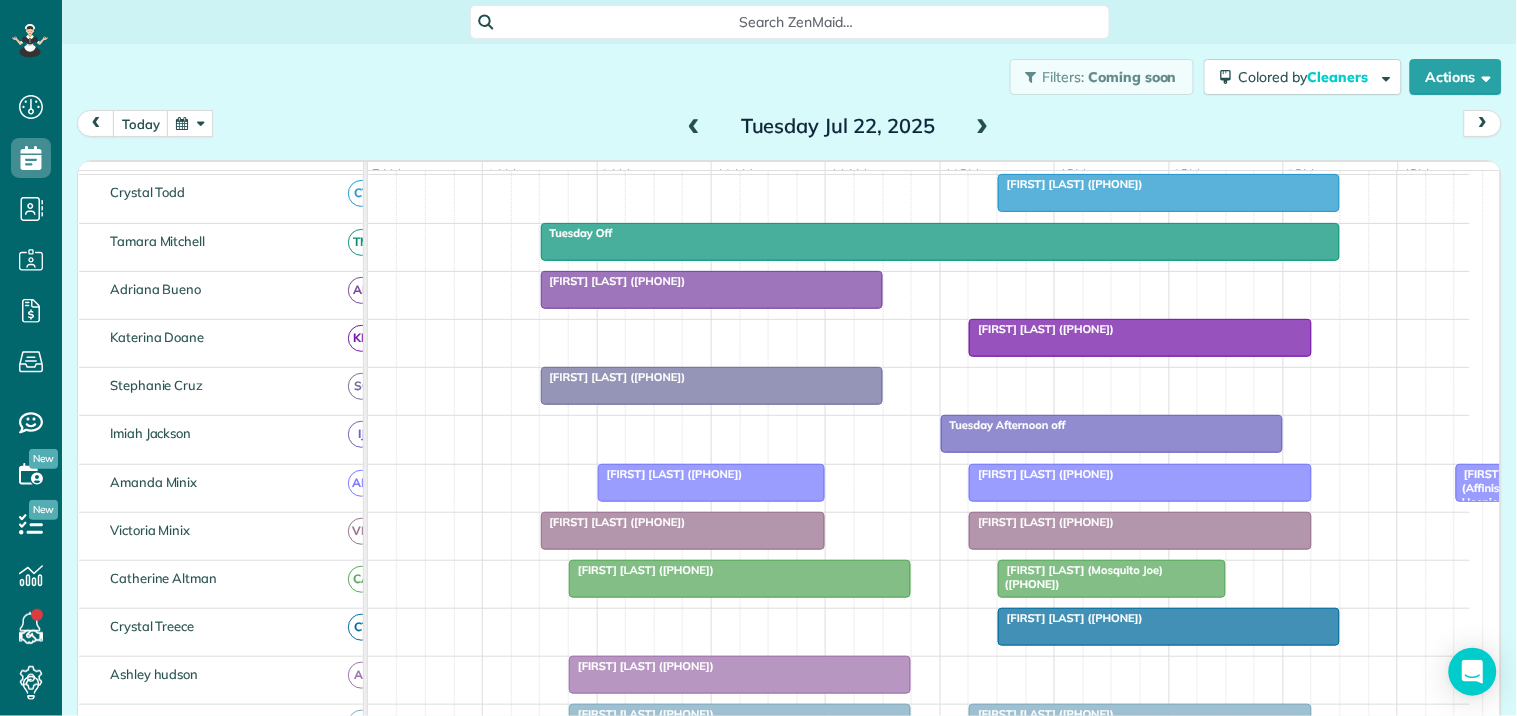 click at bounding box center (983, 127) 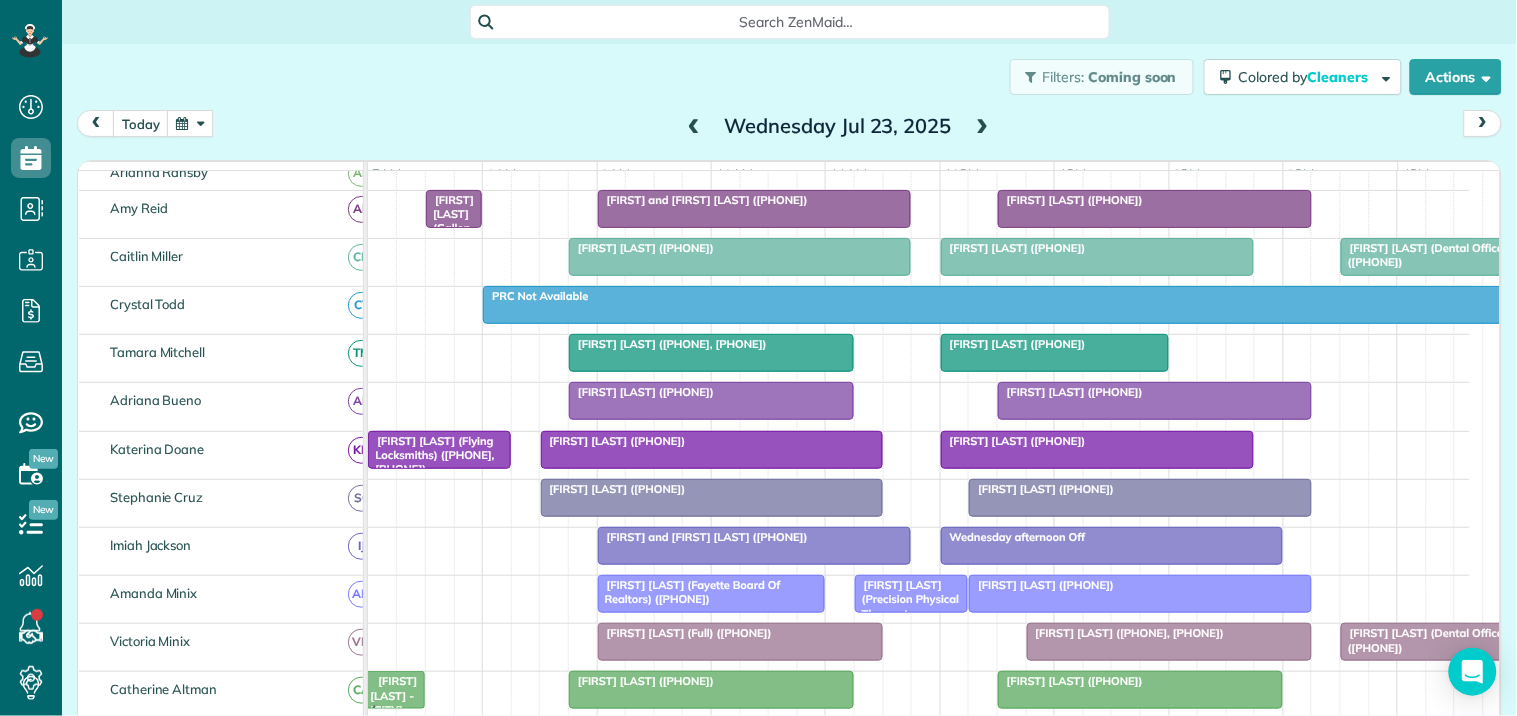 click at bounding box center [694, 127] 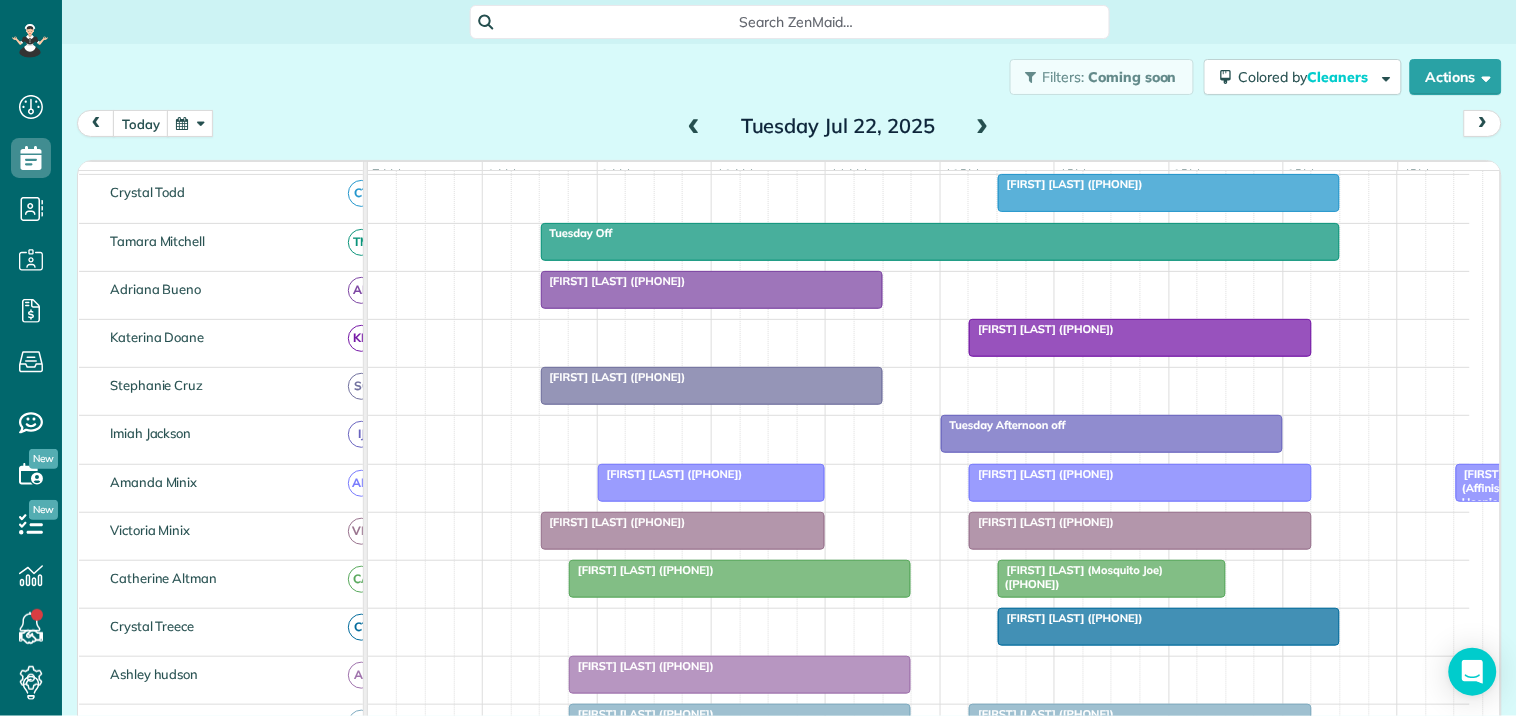 click at bounding box center (694, 127) 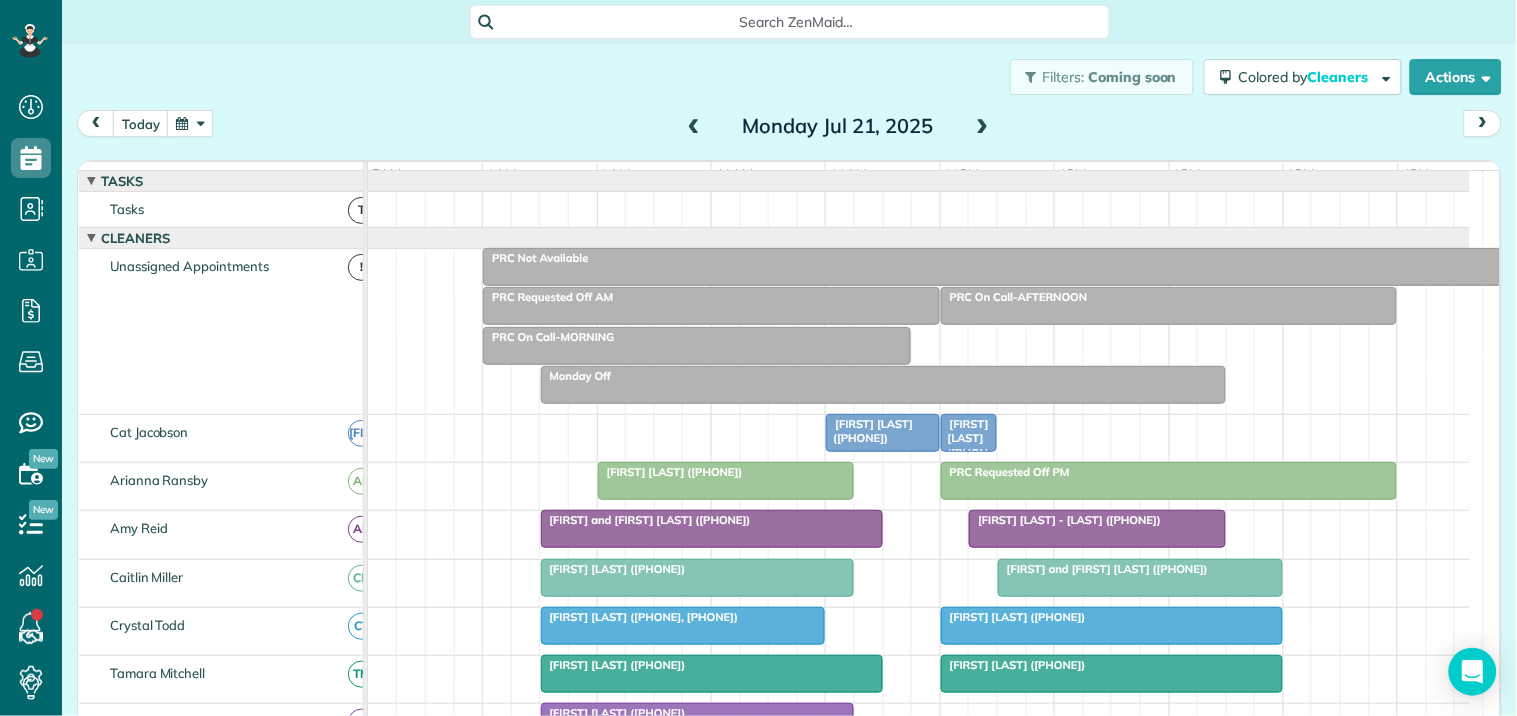 click at bounding box center [997, 267] 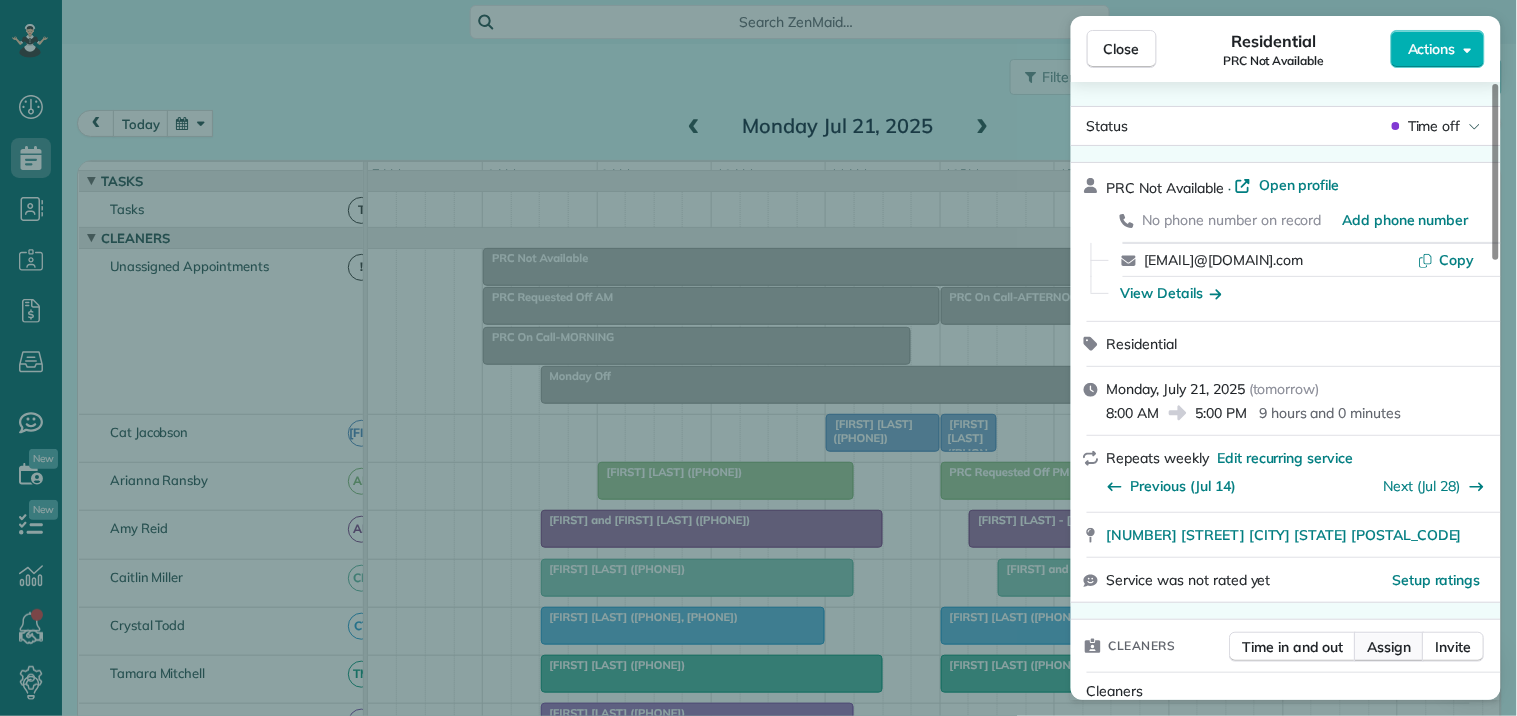 click on "Assign" at bounding box center (1390, 647) 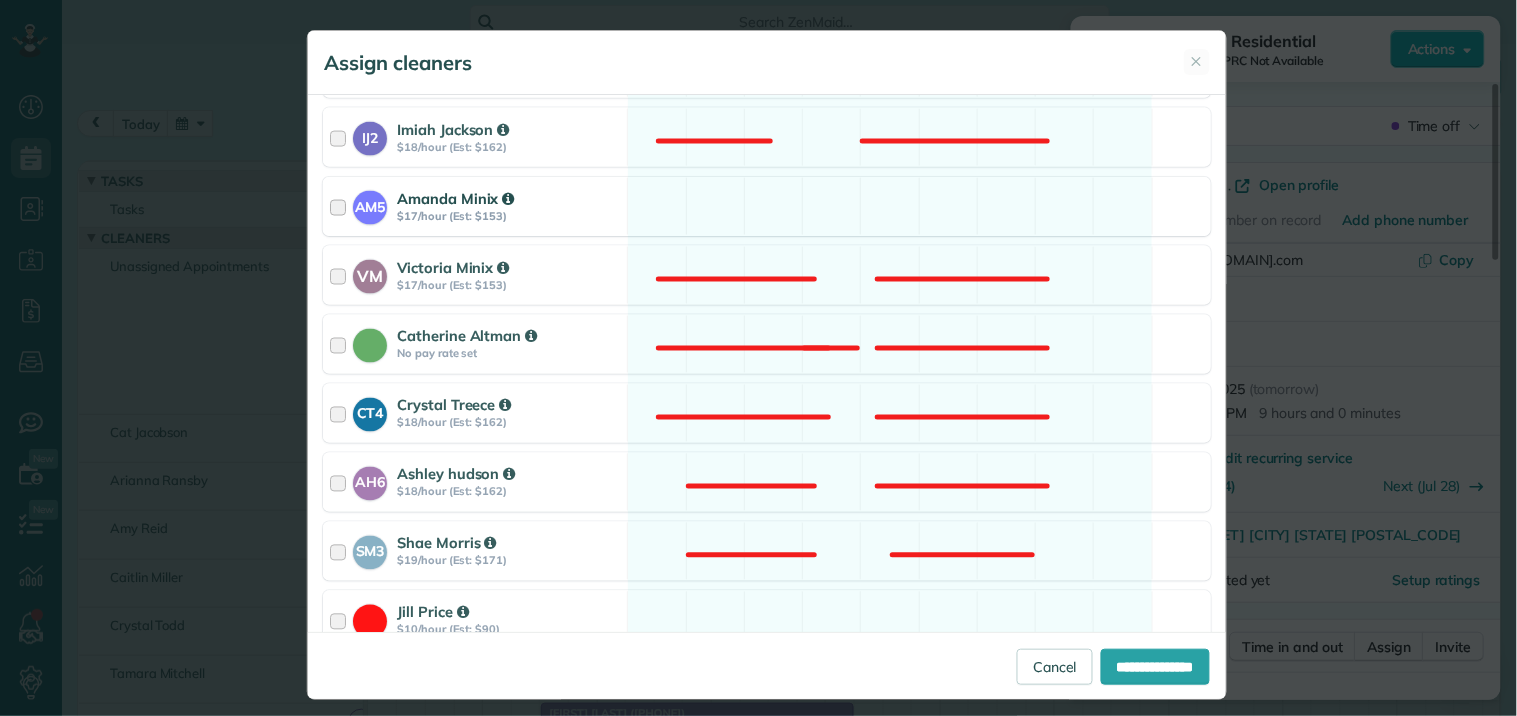 click on "AM5
[FIRST] [LAST]
$17/hour (Est: $153)
Available" at bounding box center [767, 206] 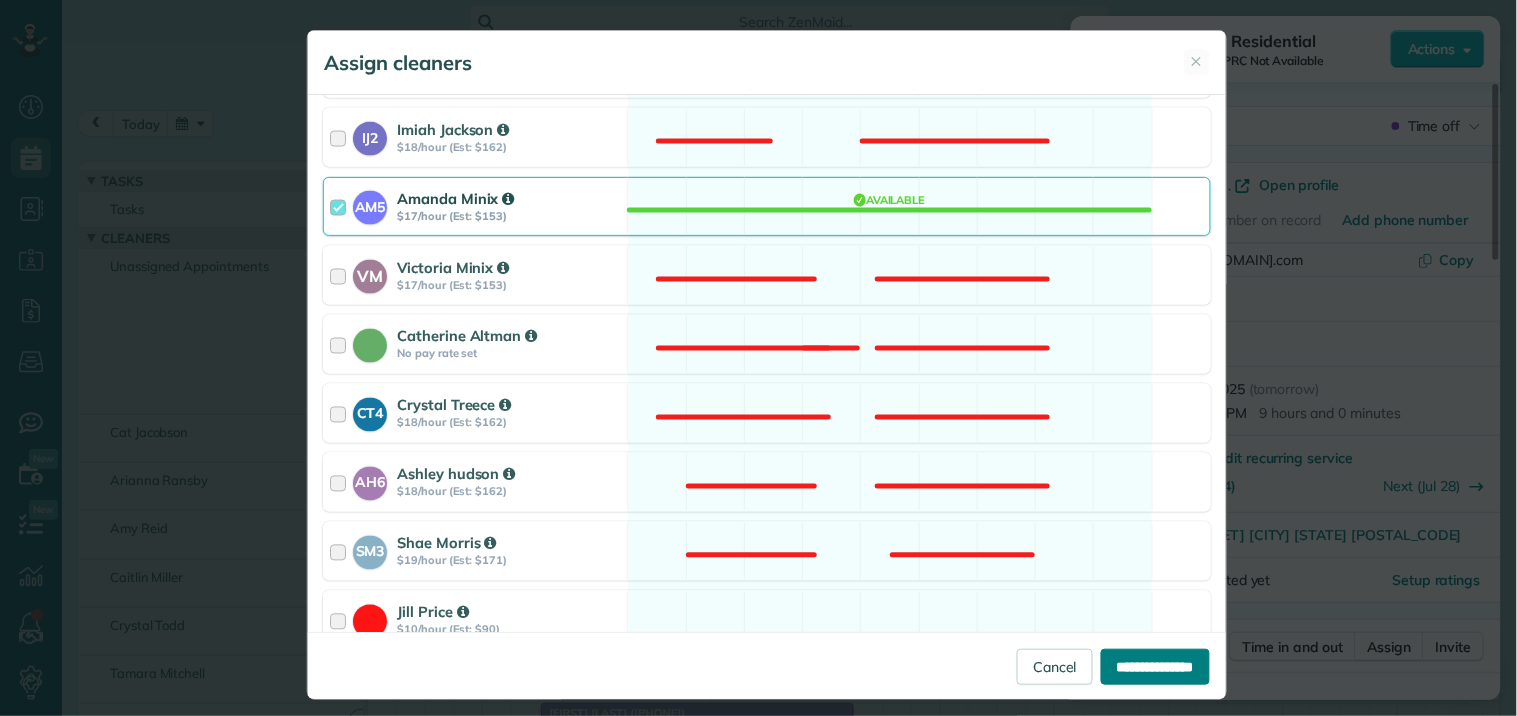 click on "**********" at bounding box center (1155, 667) 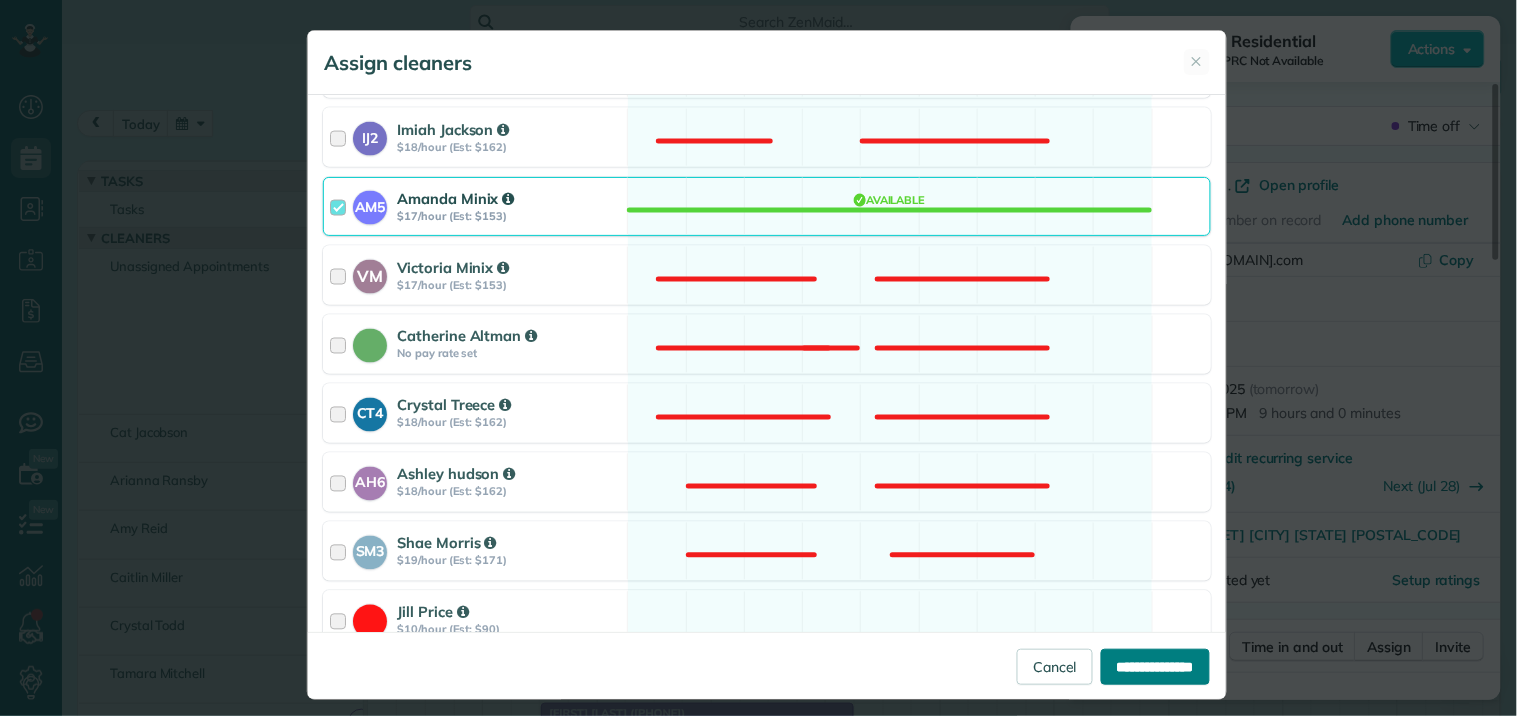 type on "**********" 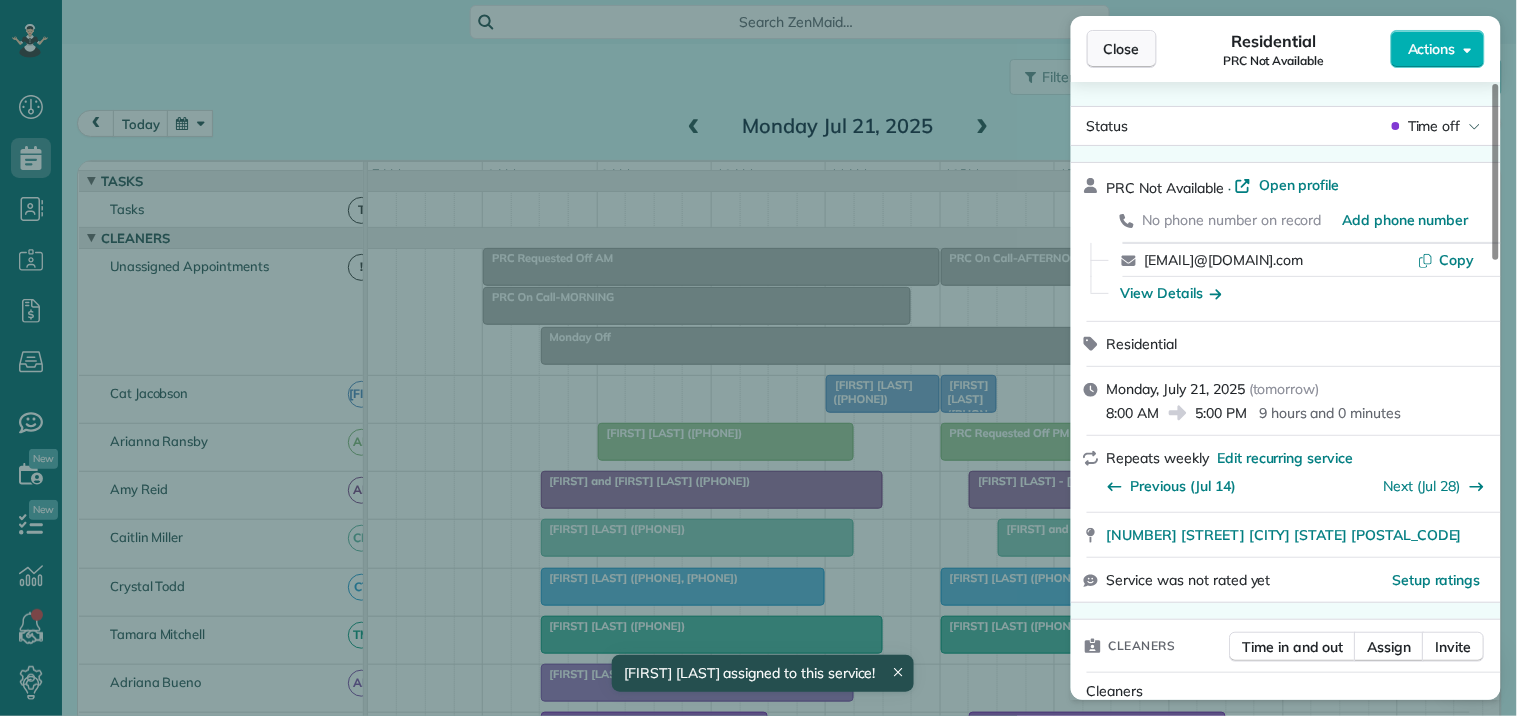click on "Close" at bounding box center [1122, 49] 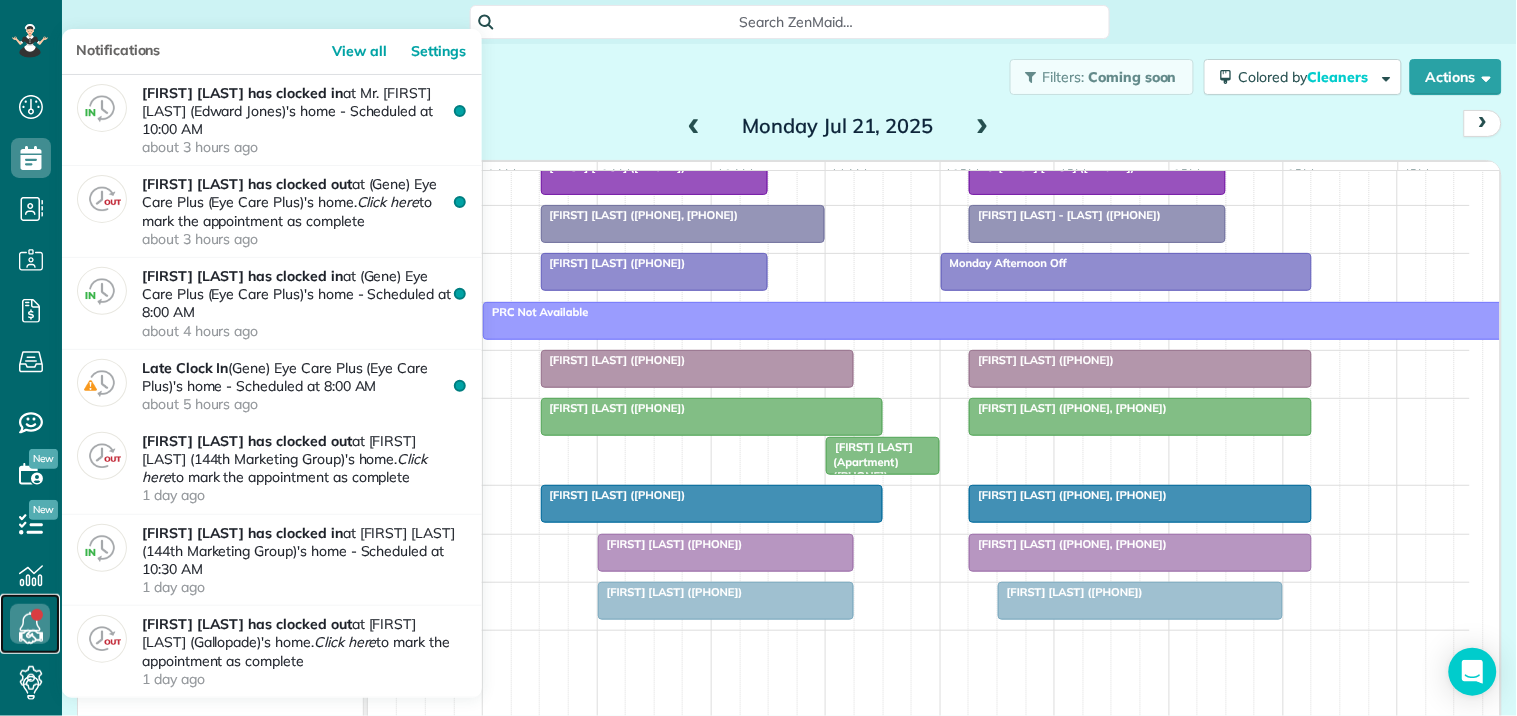 click at bounding box center [30, 624] 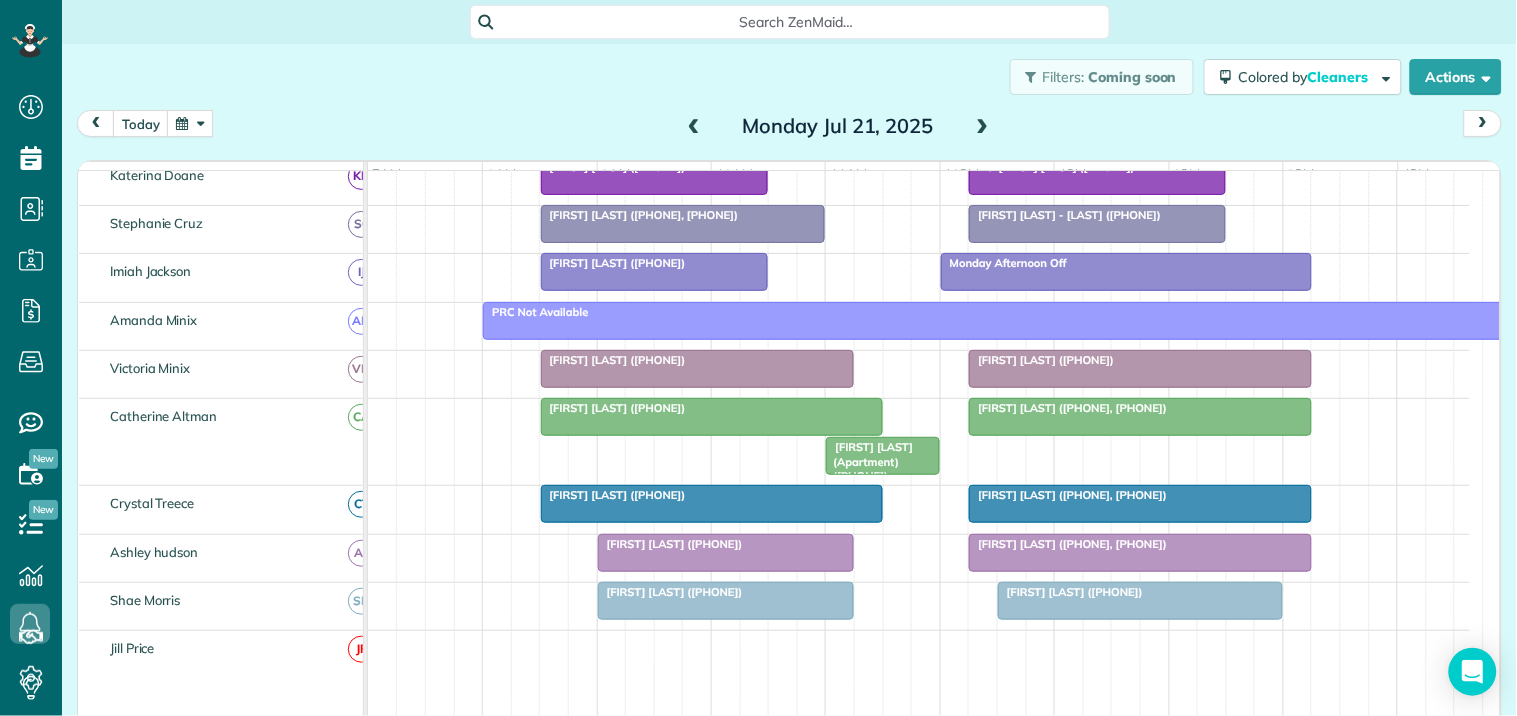 click at bounding box center [983, 127] 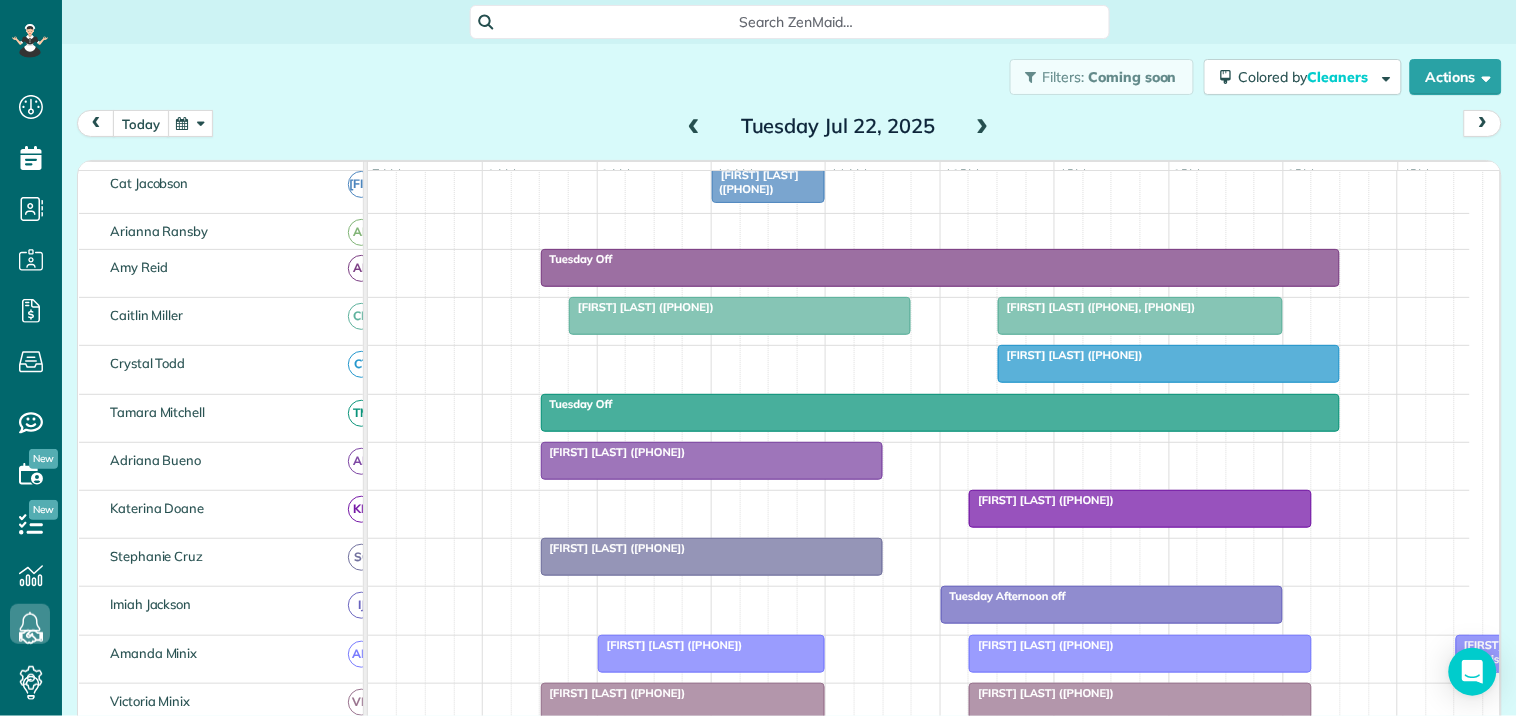 click on "today" at bounding box center (141, 123) 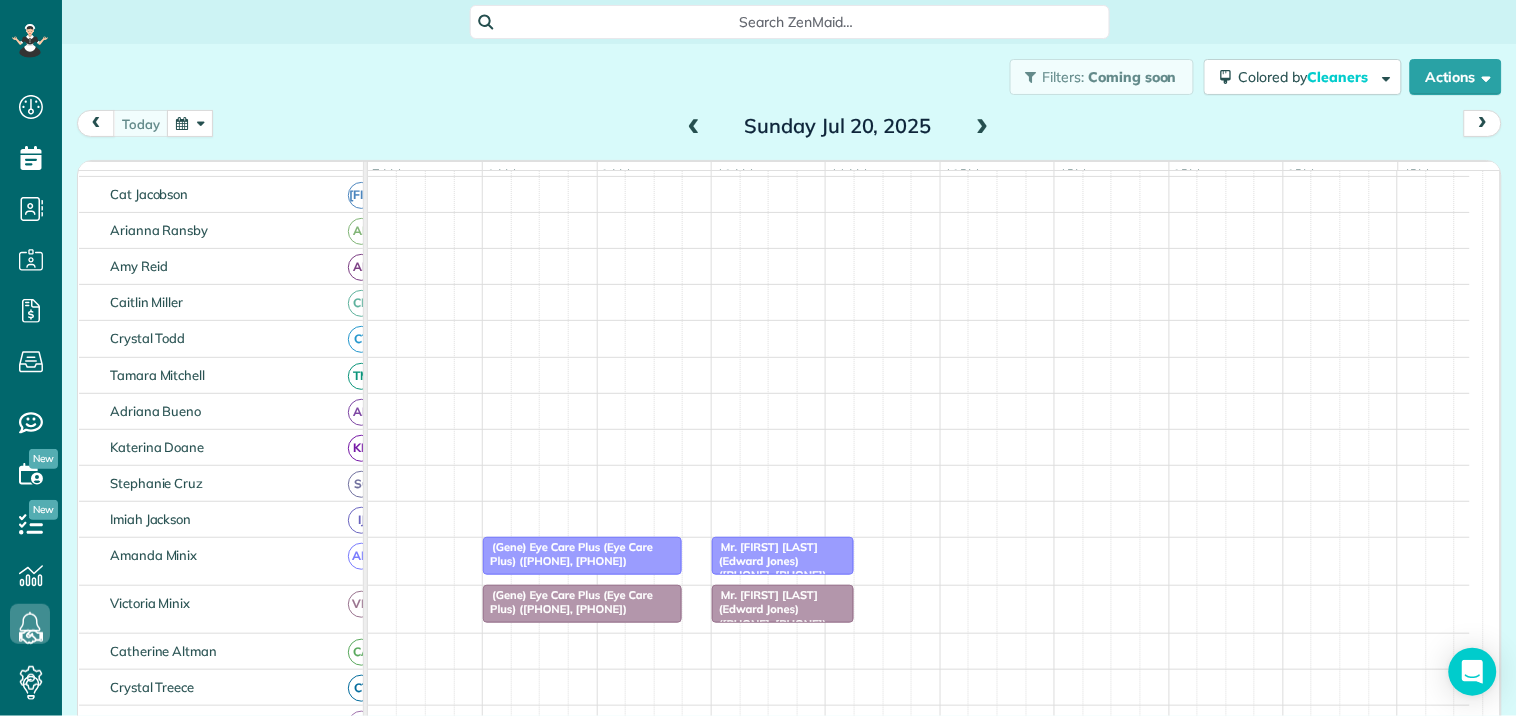 click on "today   Sunday Jul 20, 2025" at bounding box center [789, 128] 